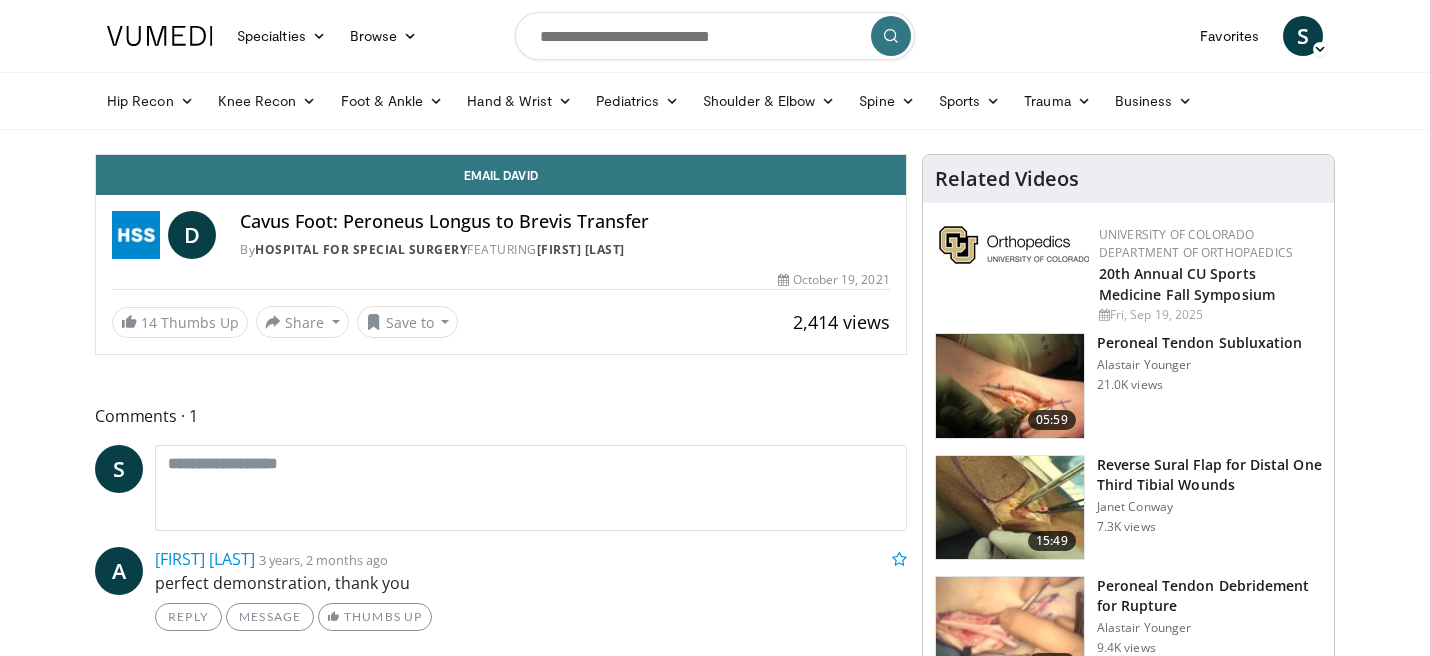 scroll, scrollTop: 0, scrollLeft: 0, axis: both 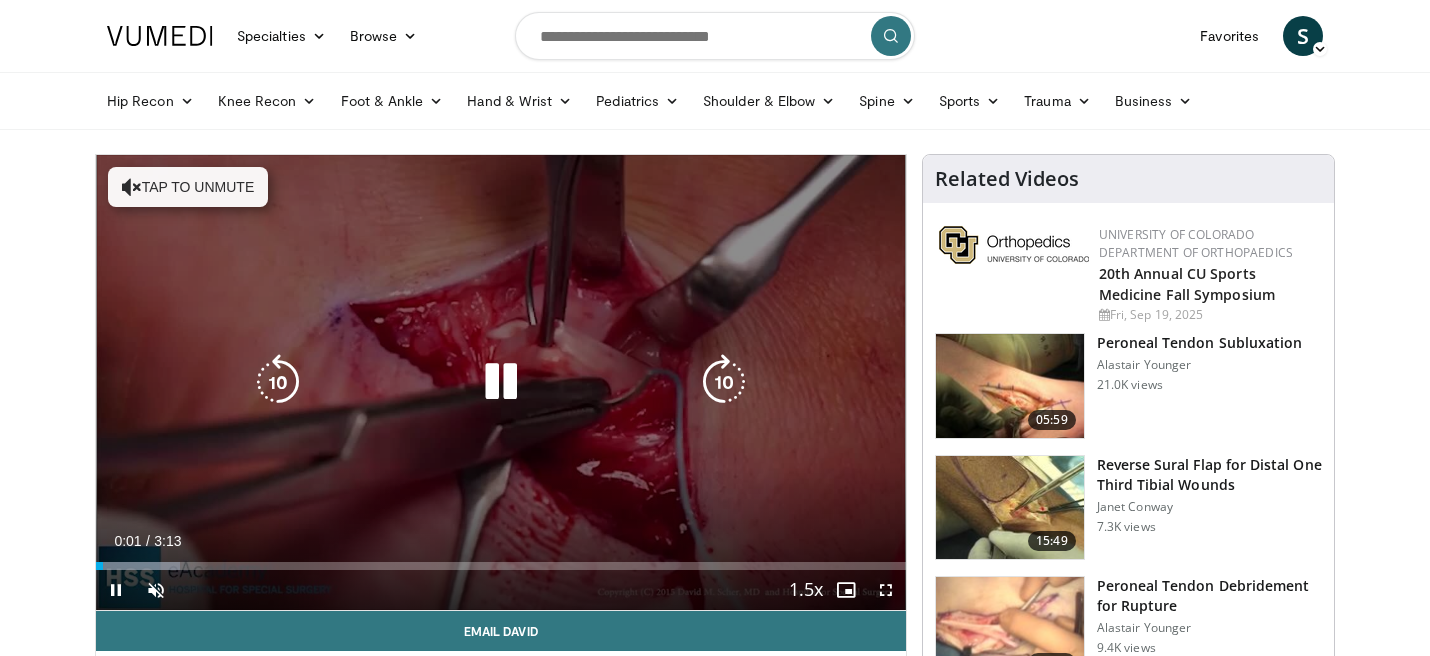 click on "Tap to unmute" at bounding box center (188, 187) 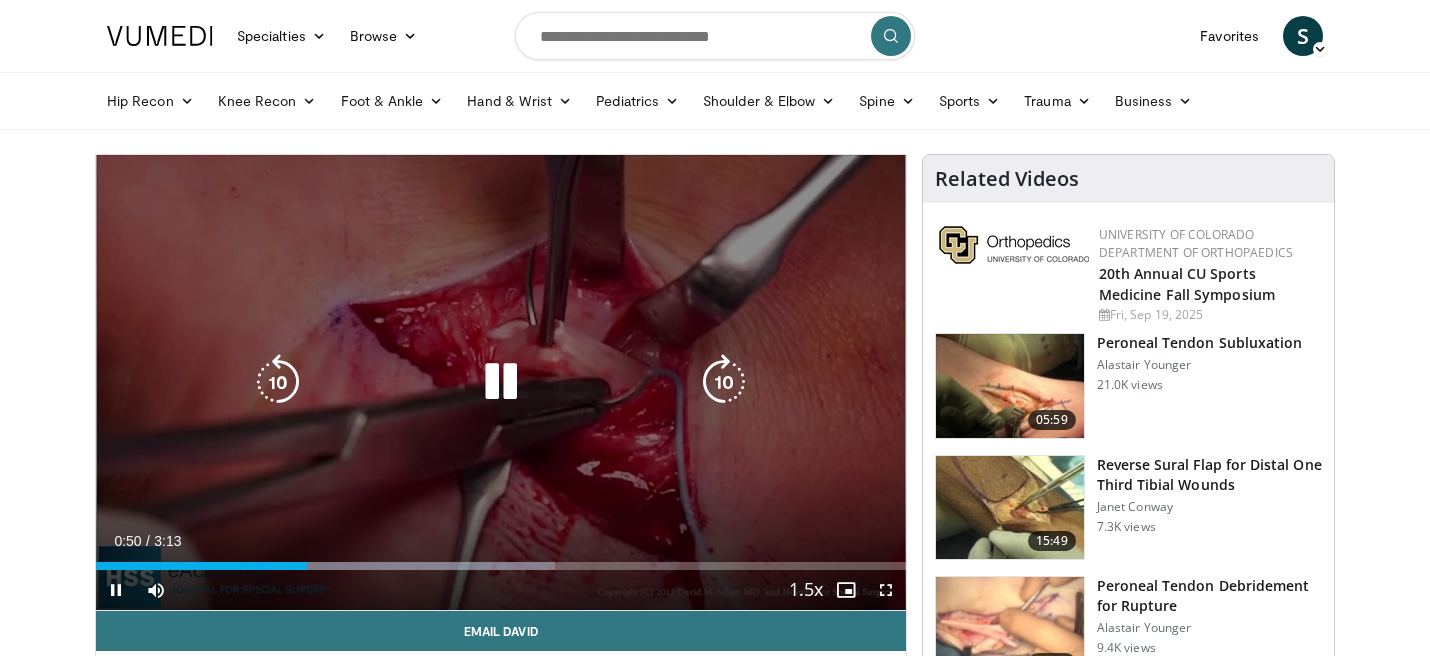 click at bounding box center [501, 382] 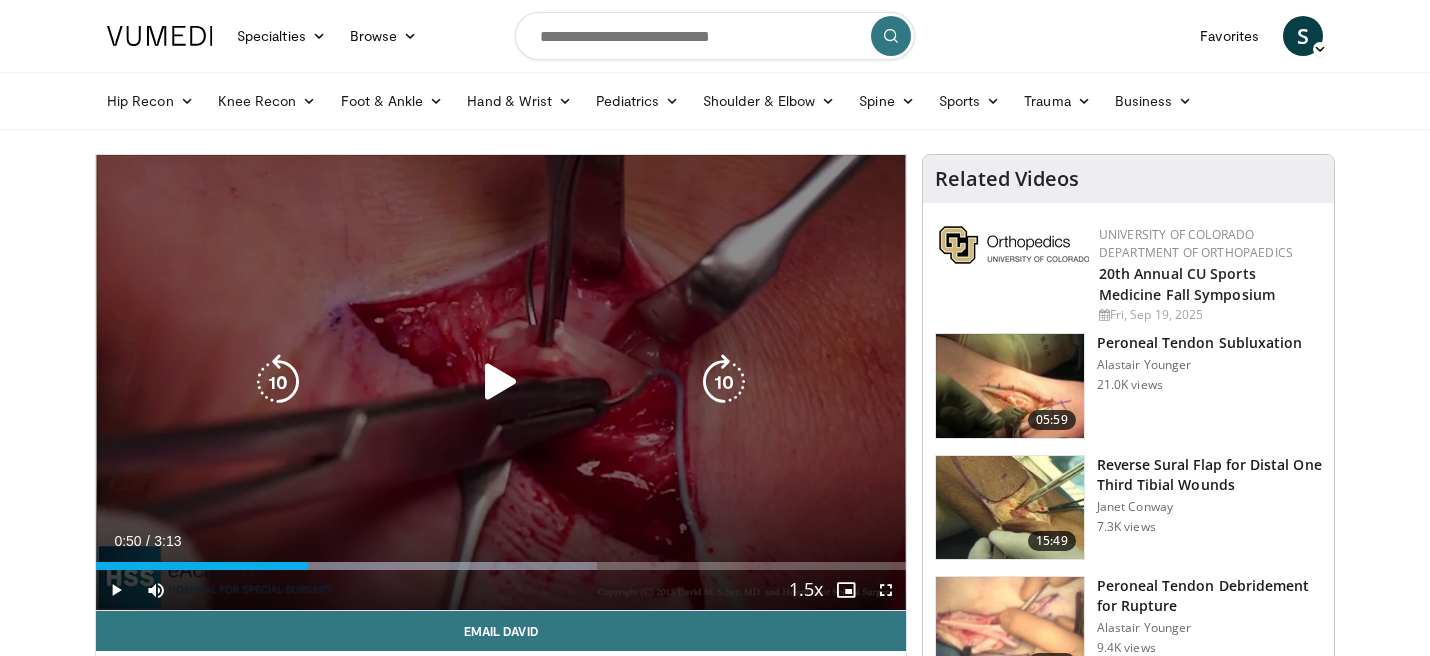 click at bounding box center [501, 382] 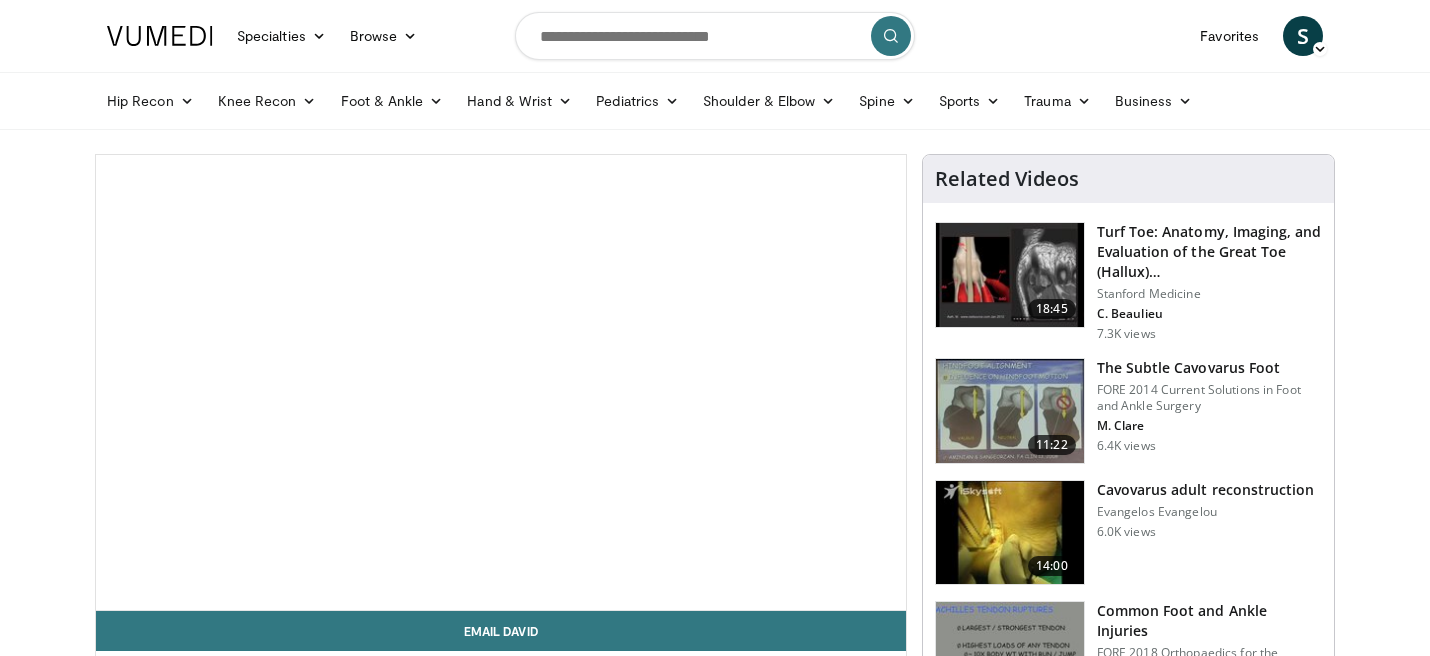 scroll, scrollTop: 0, scrollLeft: 0, axis: both 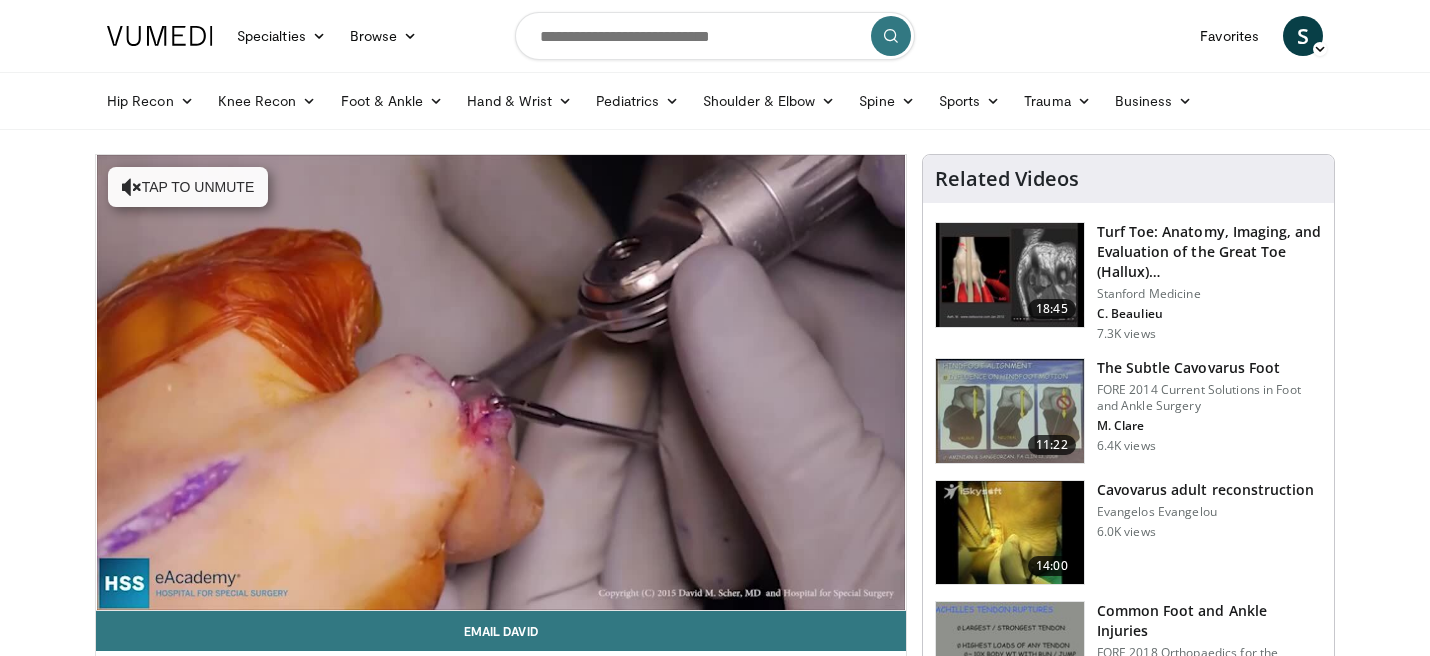 click on "10 seconds
Tap to unmute" at bounding box center (501, 382) 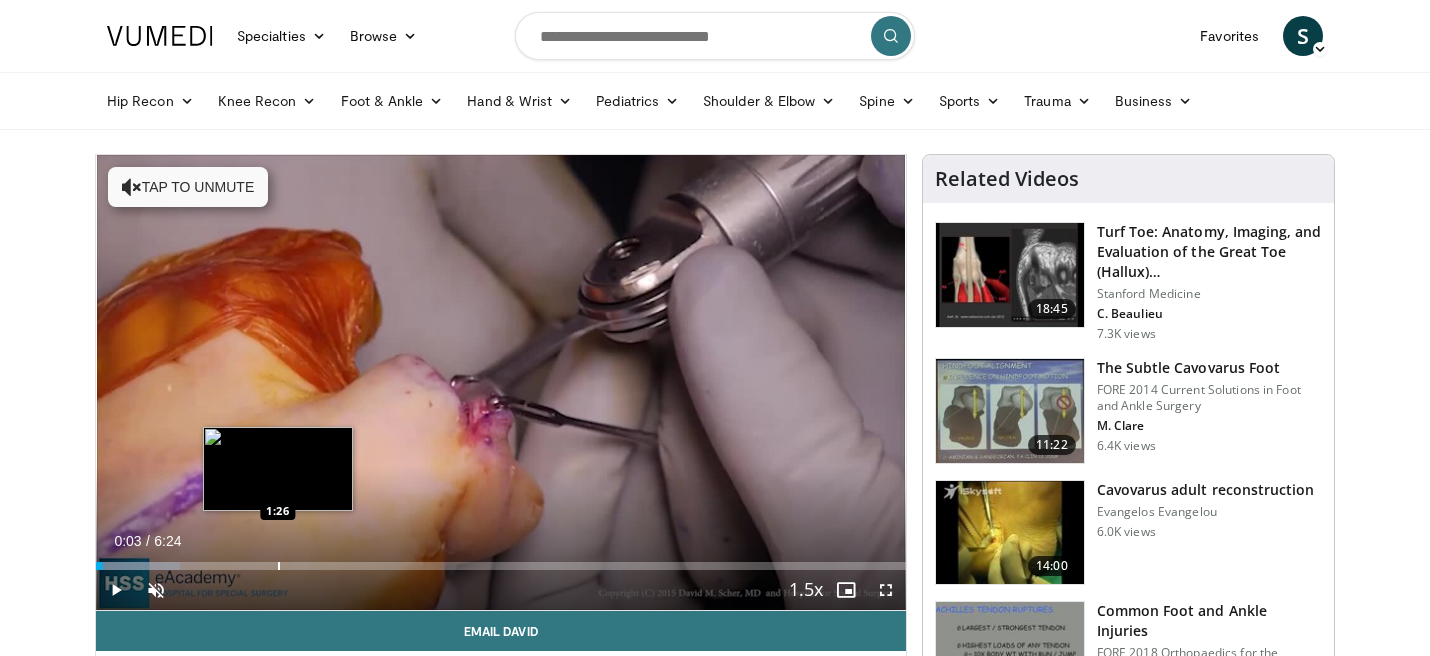 click on "Loaded :  10.37% 0:03 1:26" at bounding box center [501, 560] 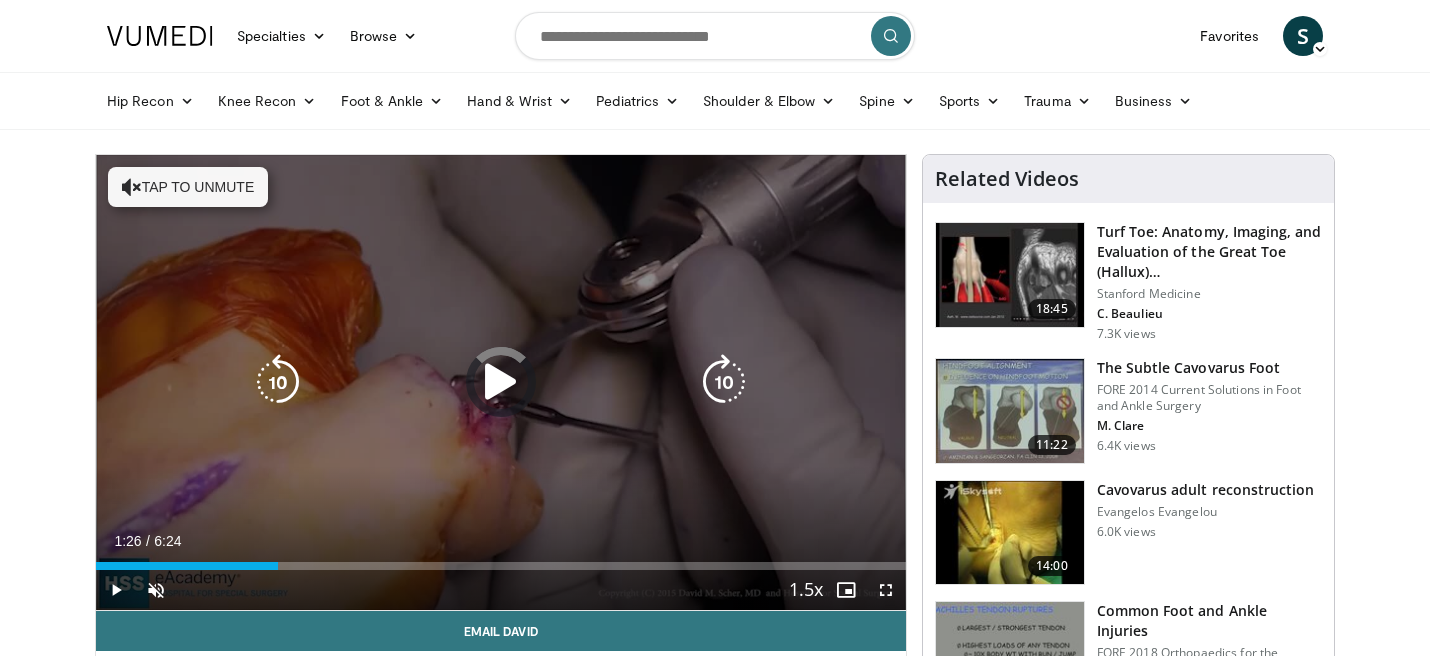 click on "10 seconds
Tap to unmute" at bounding box center [501, 382] 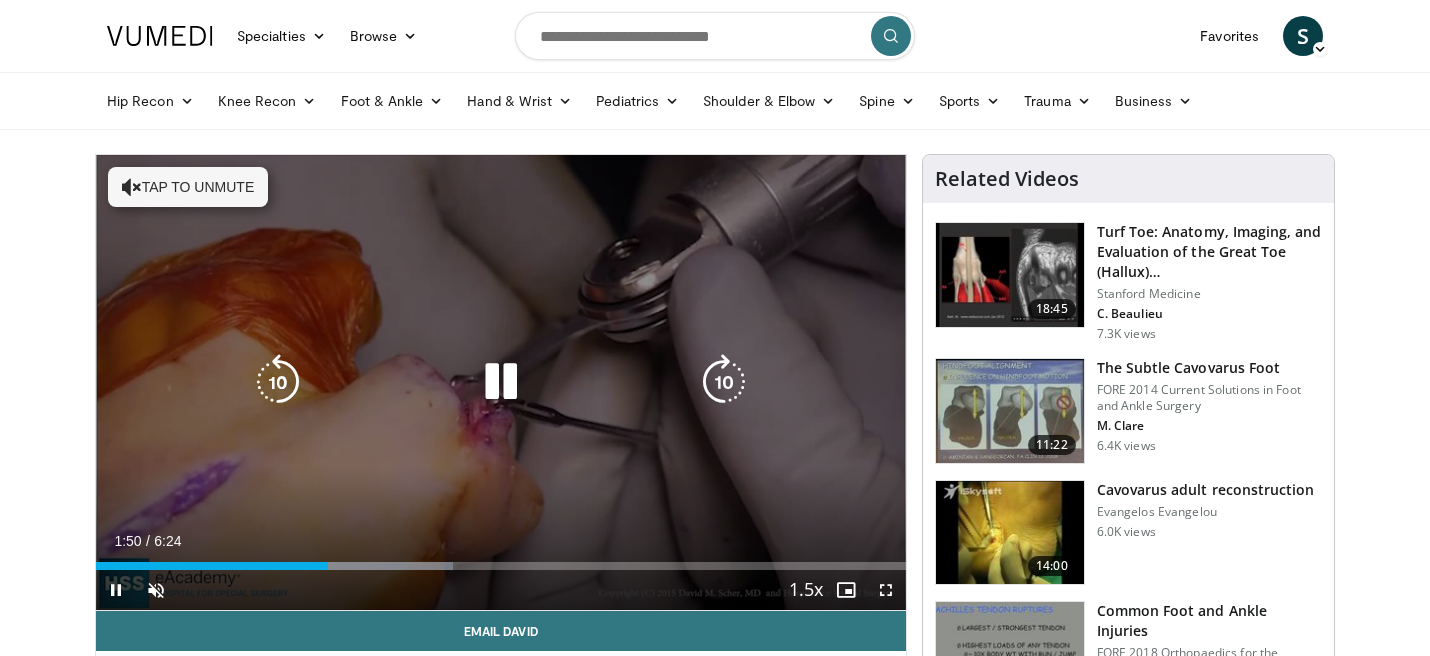 click on "Tap to unmute" at bounding box center [188, 187] 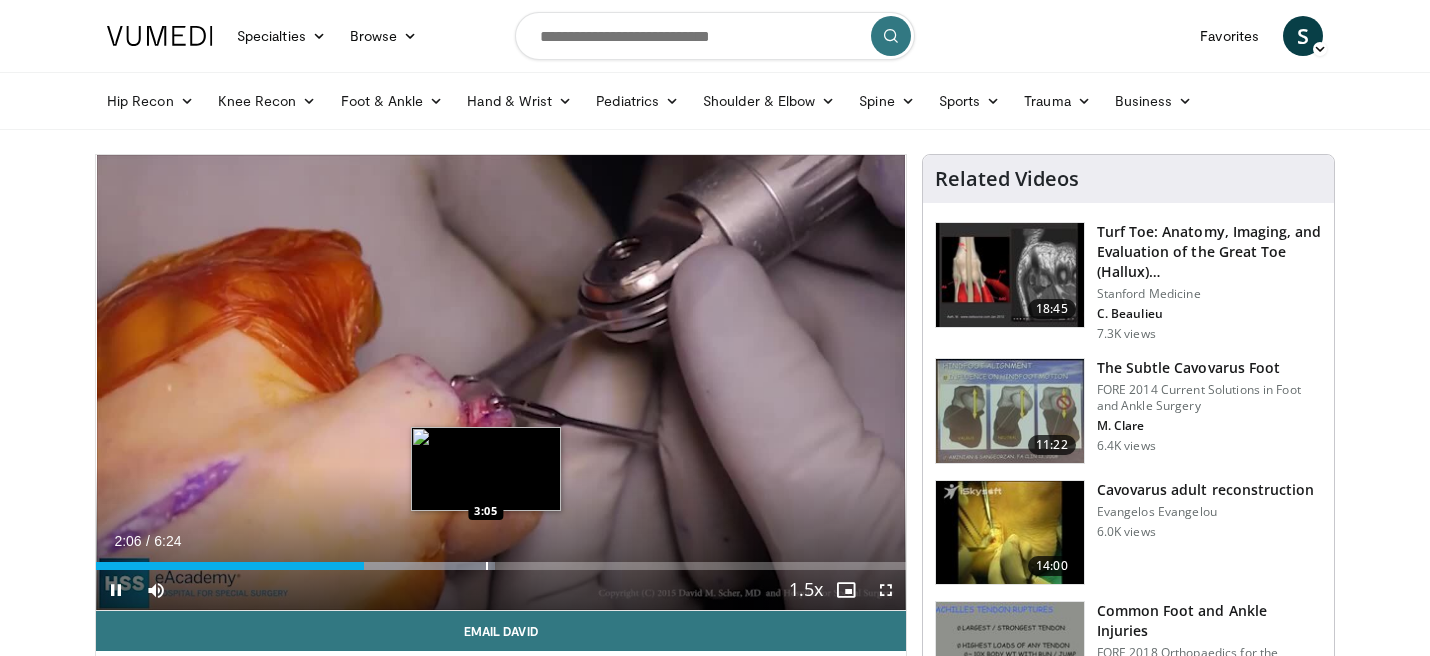 click at bounding box center (487, 566) 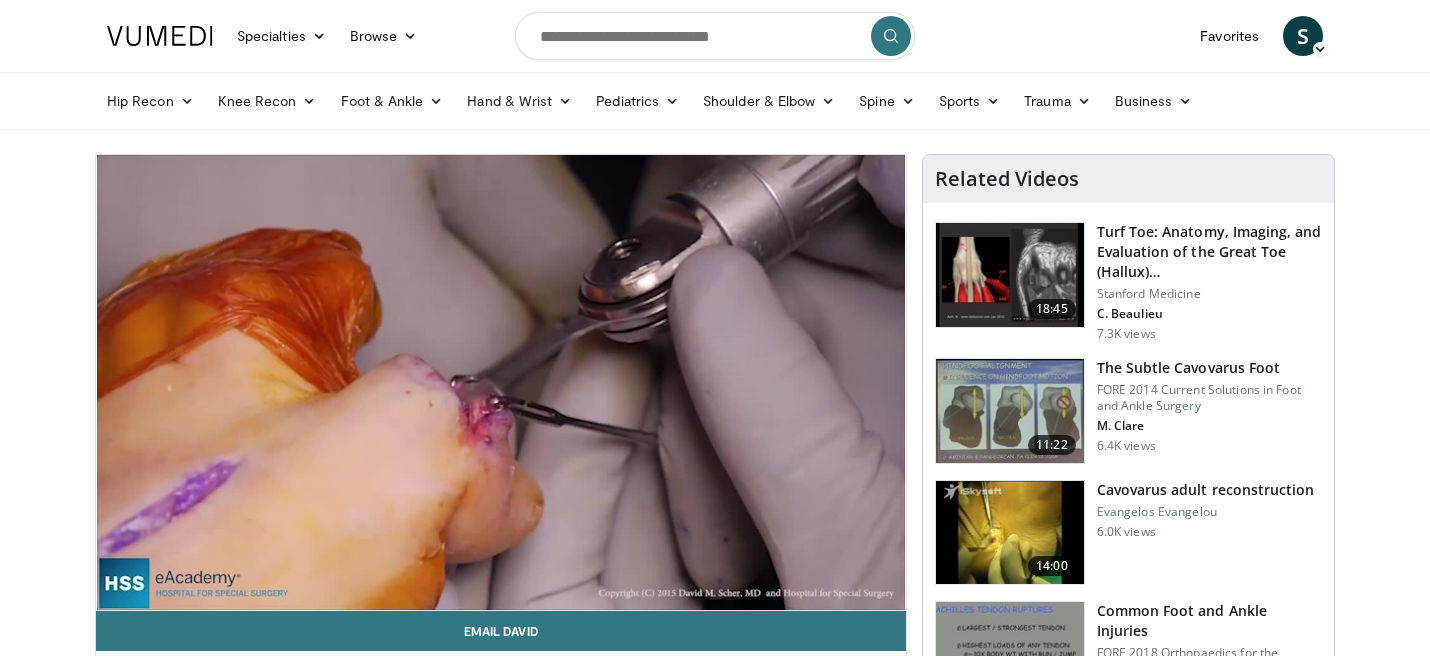 click on "**********" at bounding box center (501, 383) 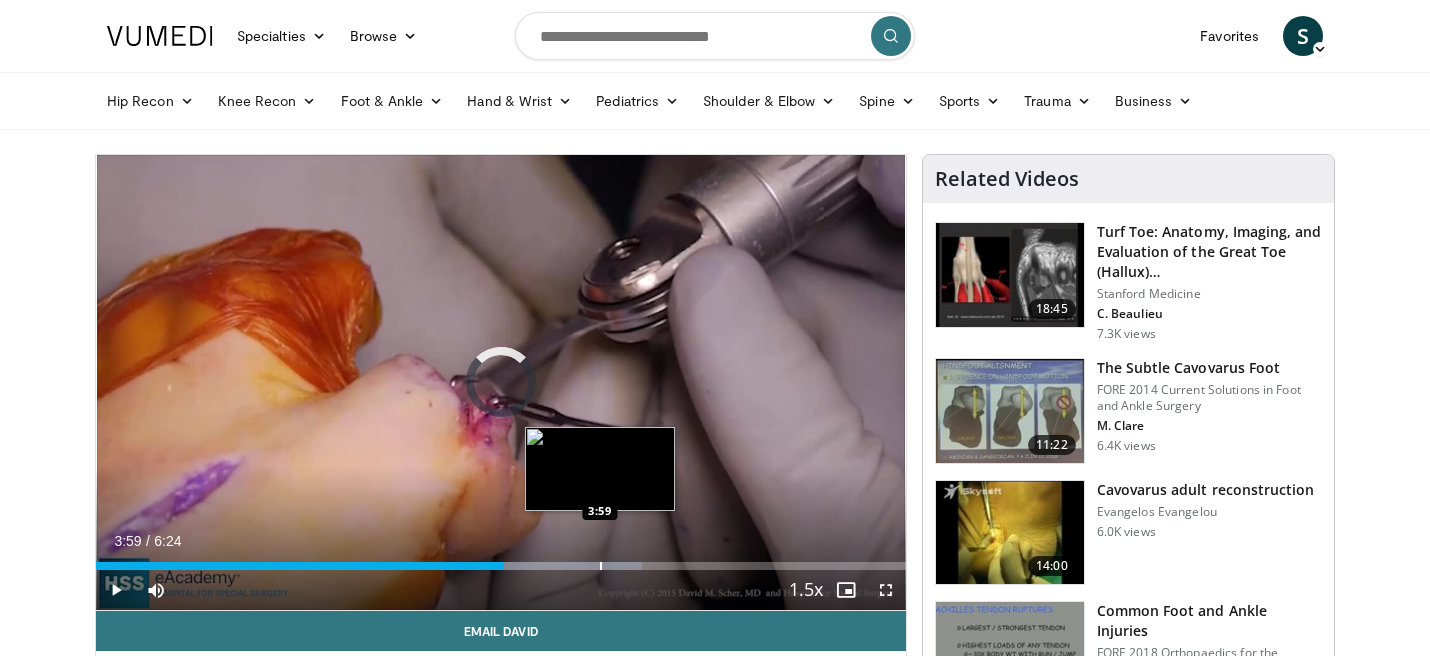 click at bounding box center [601, 566] 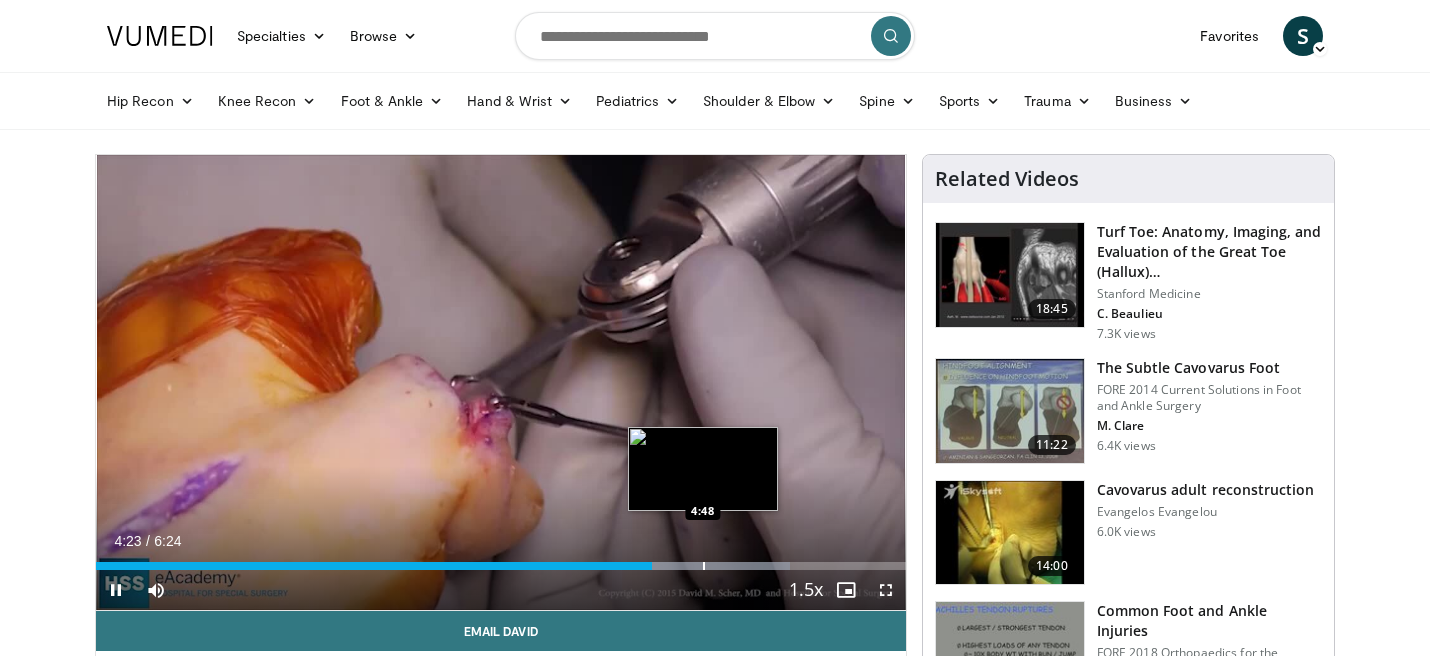 click at bounding box center (704, 566) 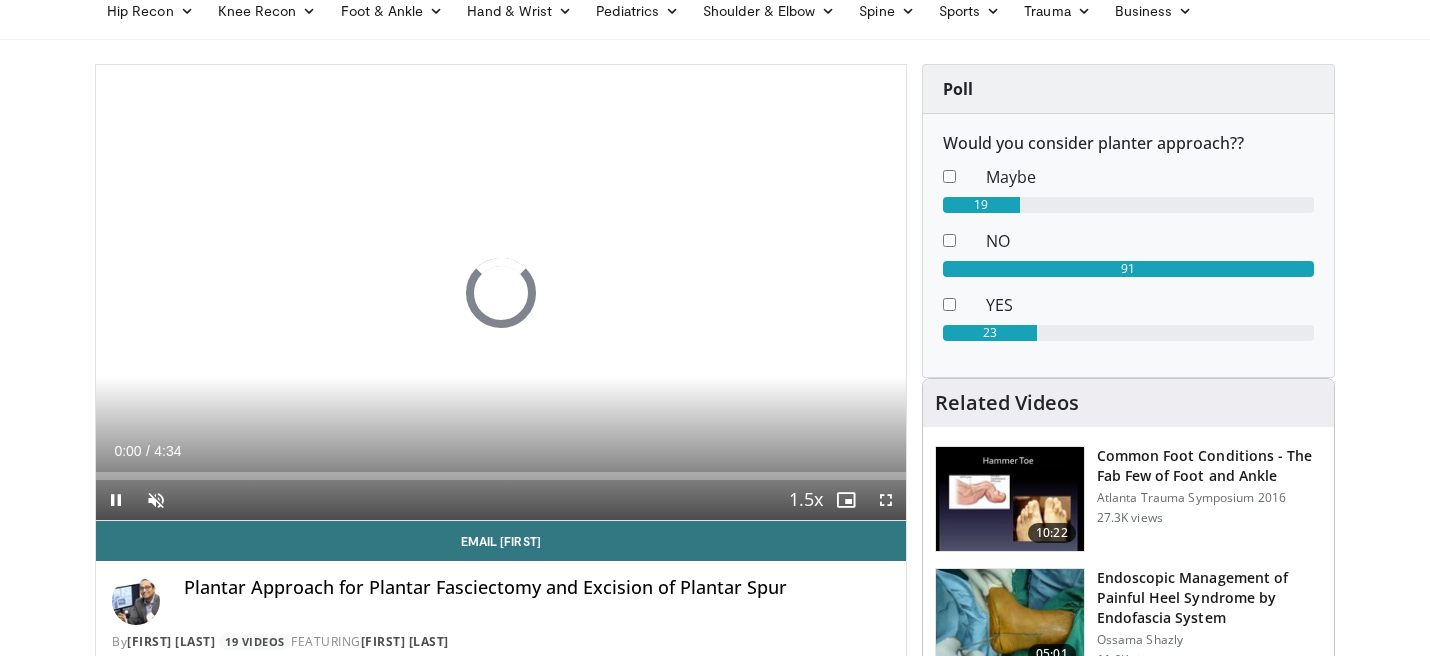 scroll, scrollTop: 91, scrollLeft: 0, axis: vertical 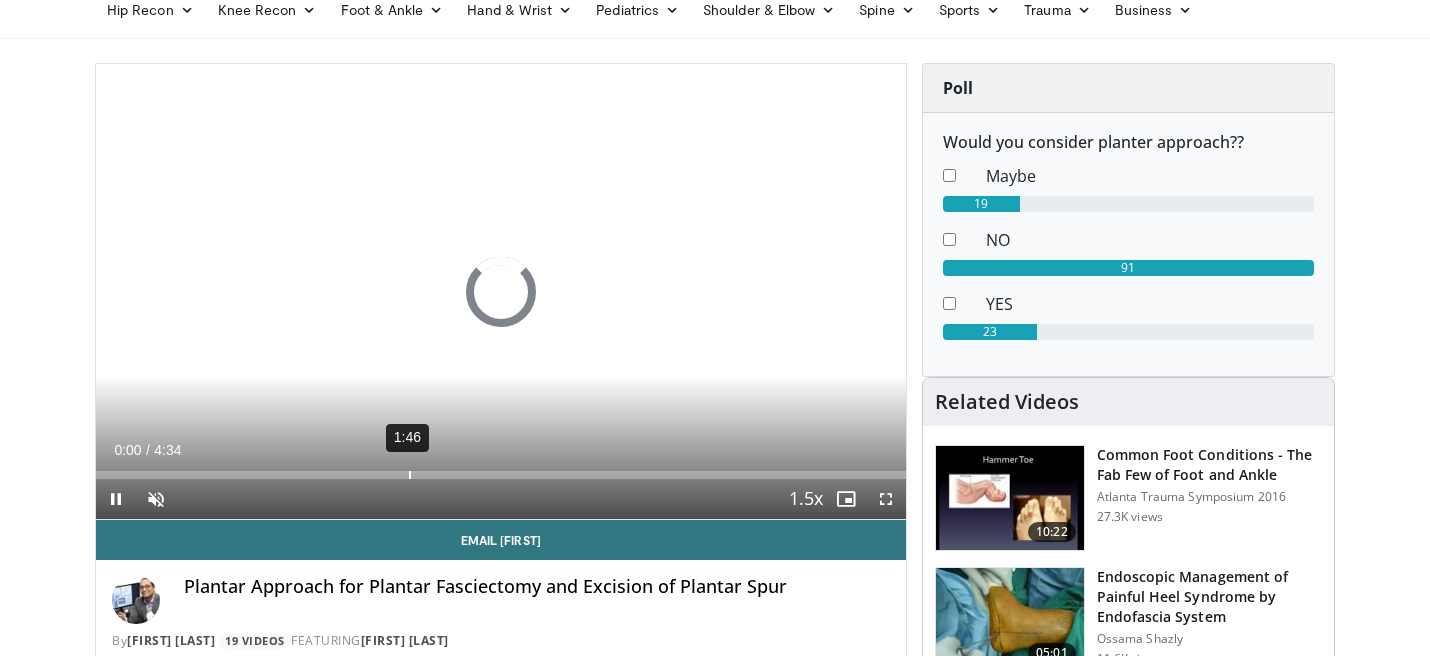 click on "1:46" at bounding box center (410, 475) 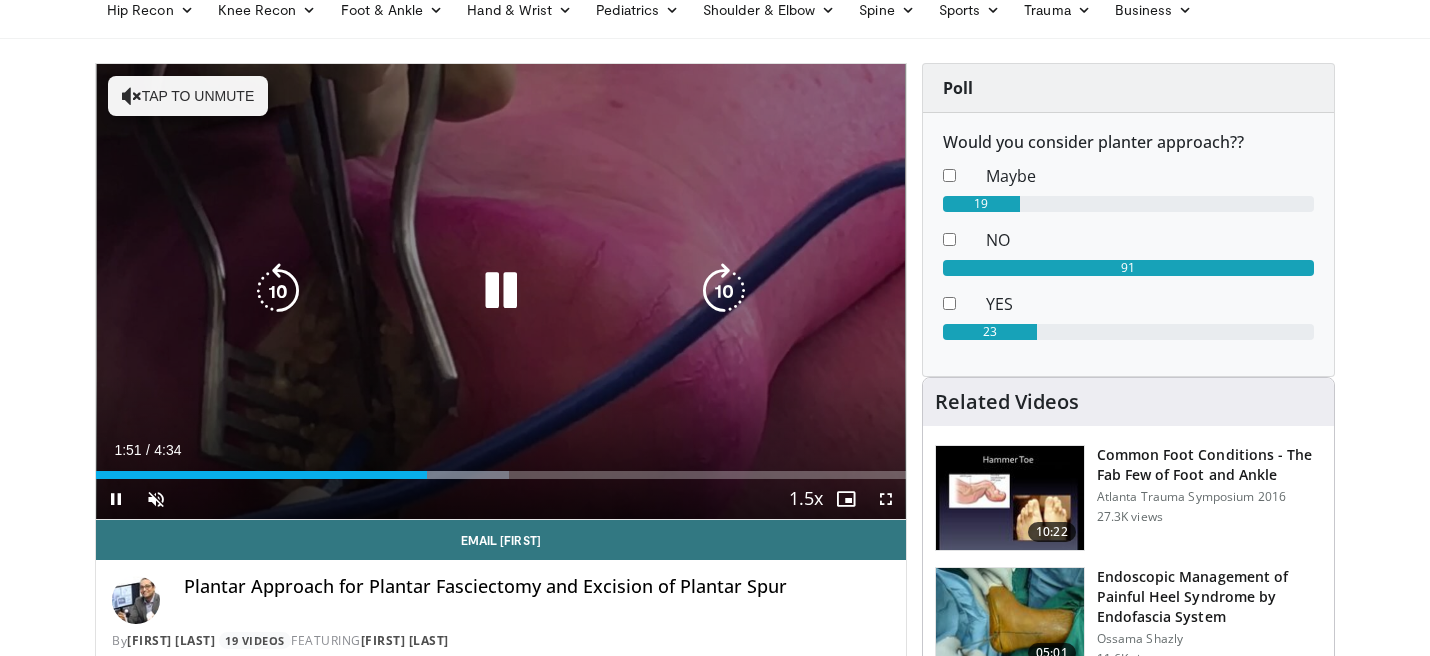 click on "Tap to unmute" at bounding box center (188, 96) 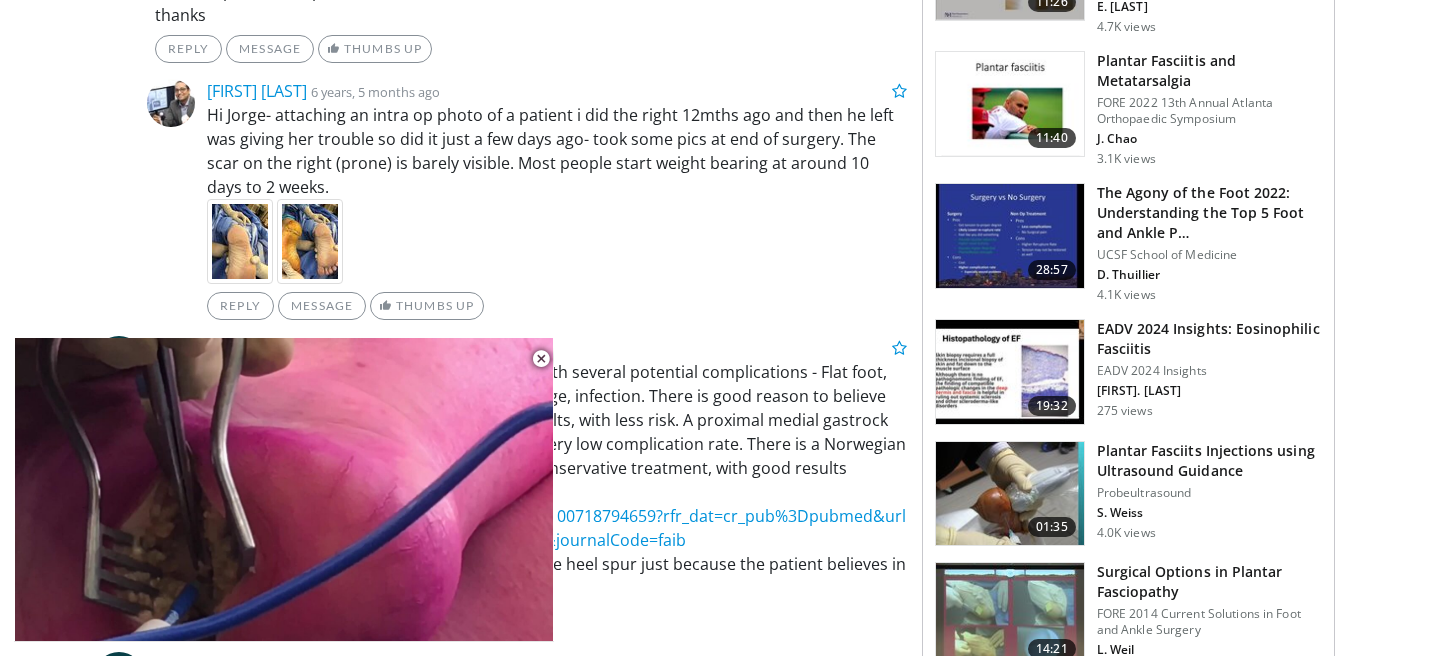 scroll, scrollTop: 1125, scrollLeft: 0, axis: vertical 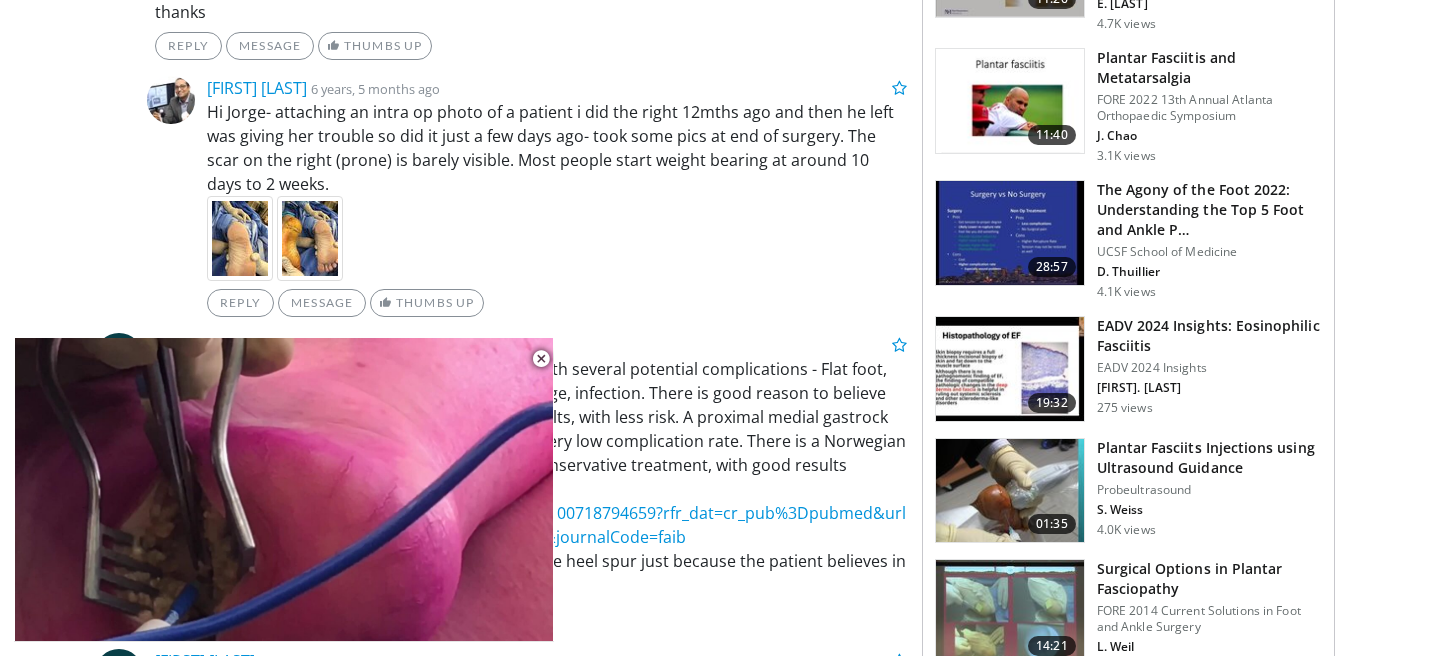 click at bounding box center (240, 238) 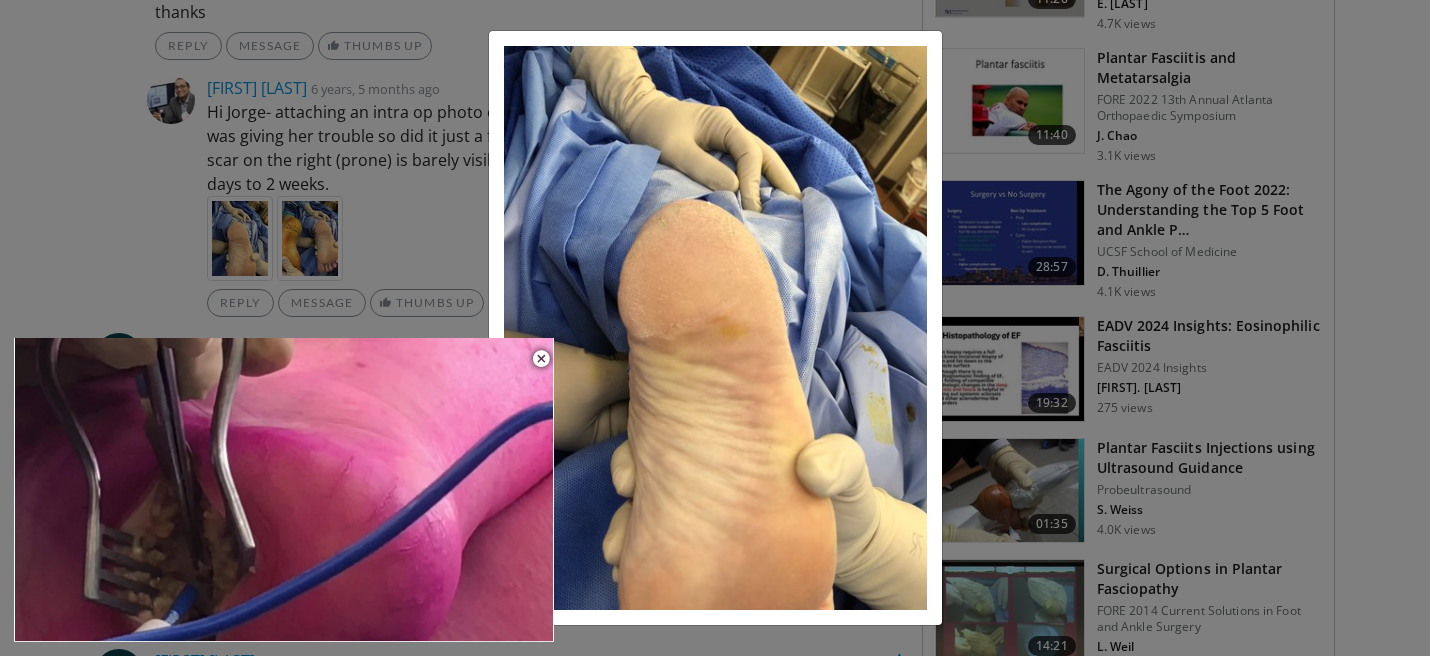 click on "× ❮ ❯" at bounding box center (715, 328) 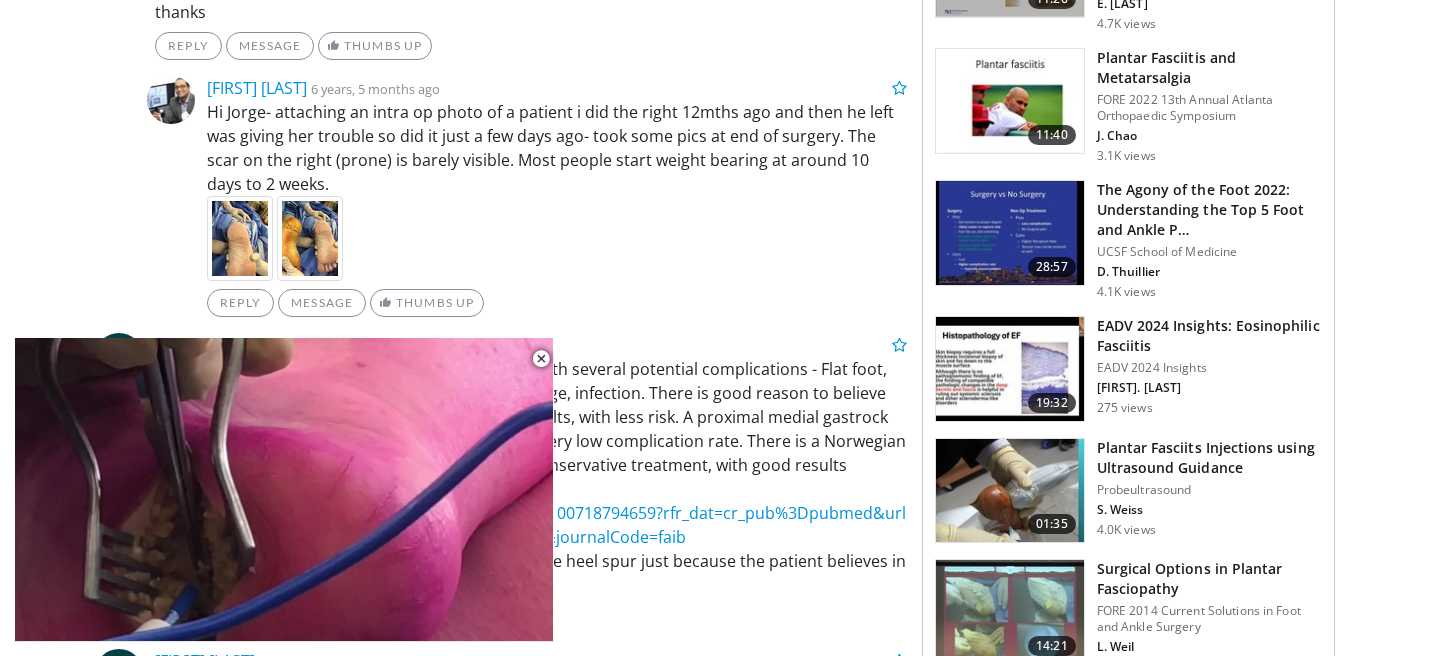click at bounding box center (310, 238) 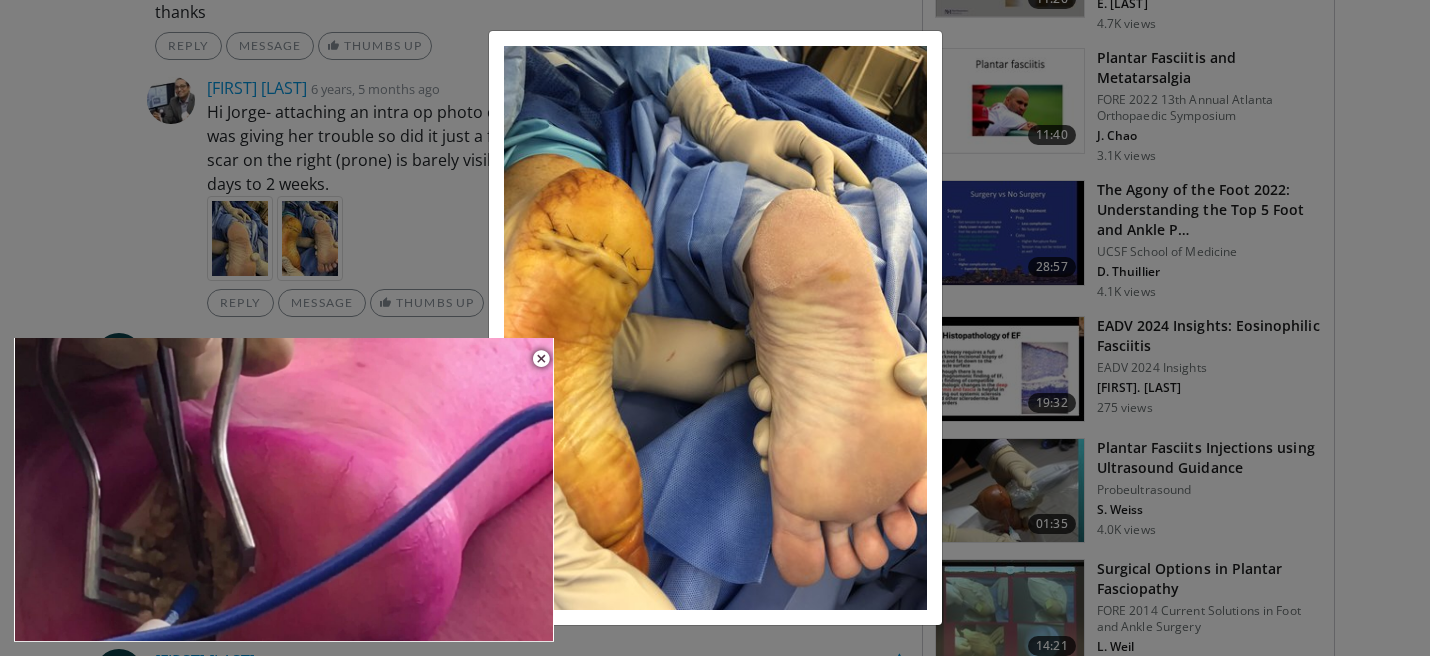 click on "× ❮ ❯" at bounding box center (715, 328) 